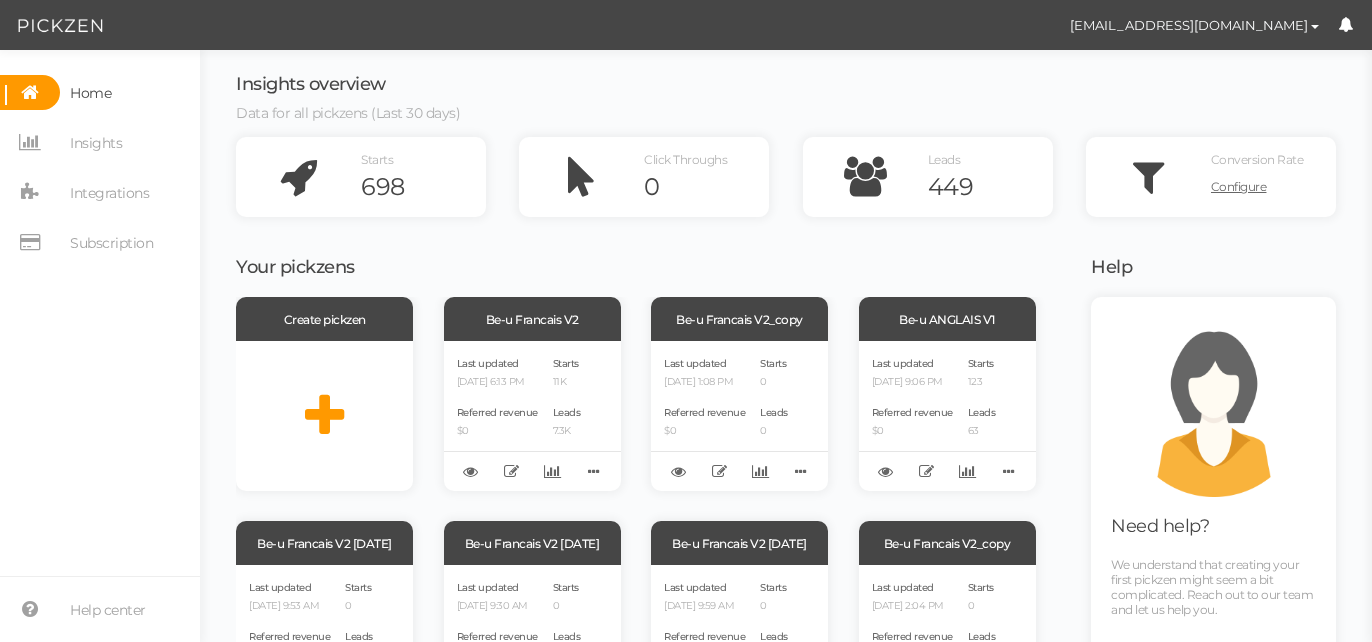 scroll, scrollTop: 0, scrollLeft: 0, axis: both 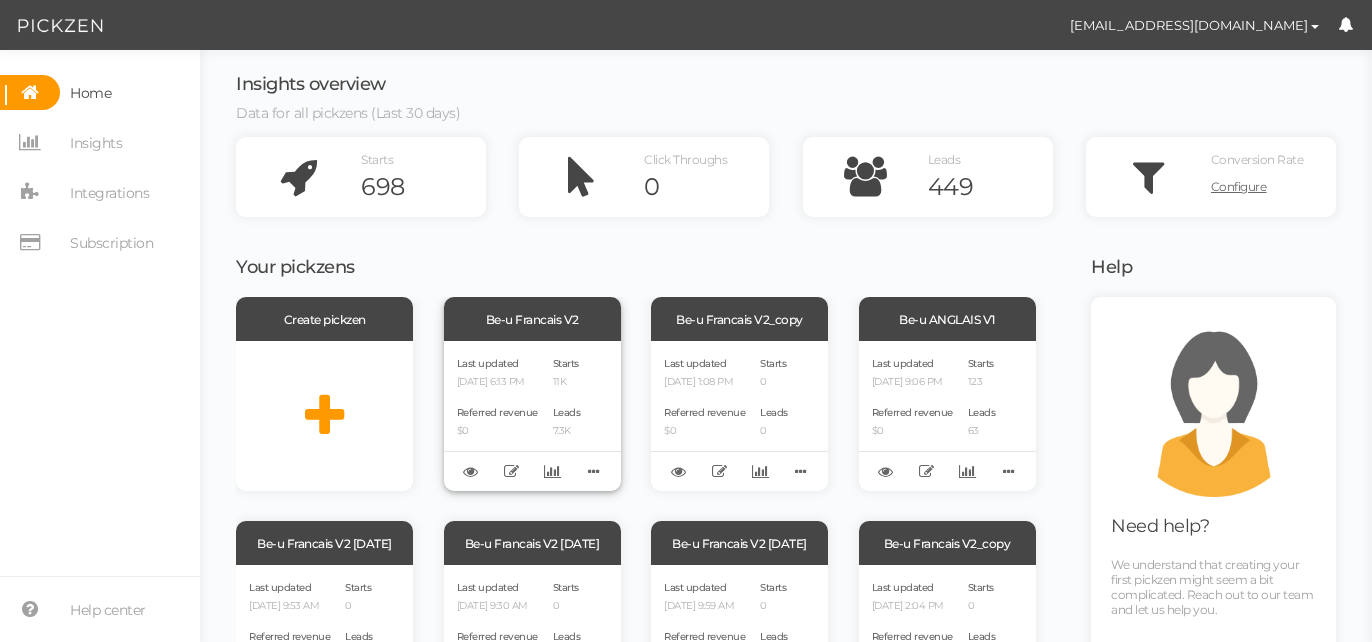 click on "Be-u Francais V2" at bounding box center (532, 319) 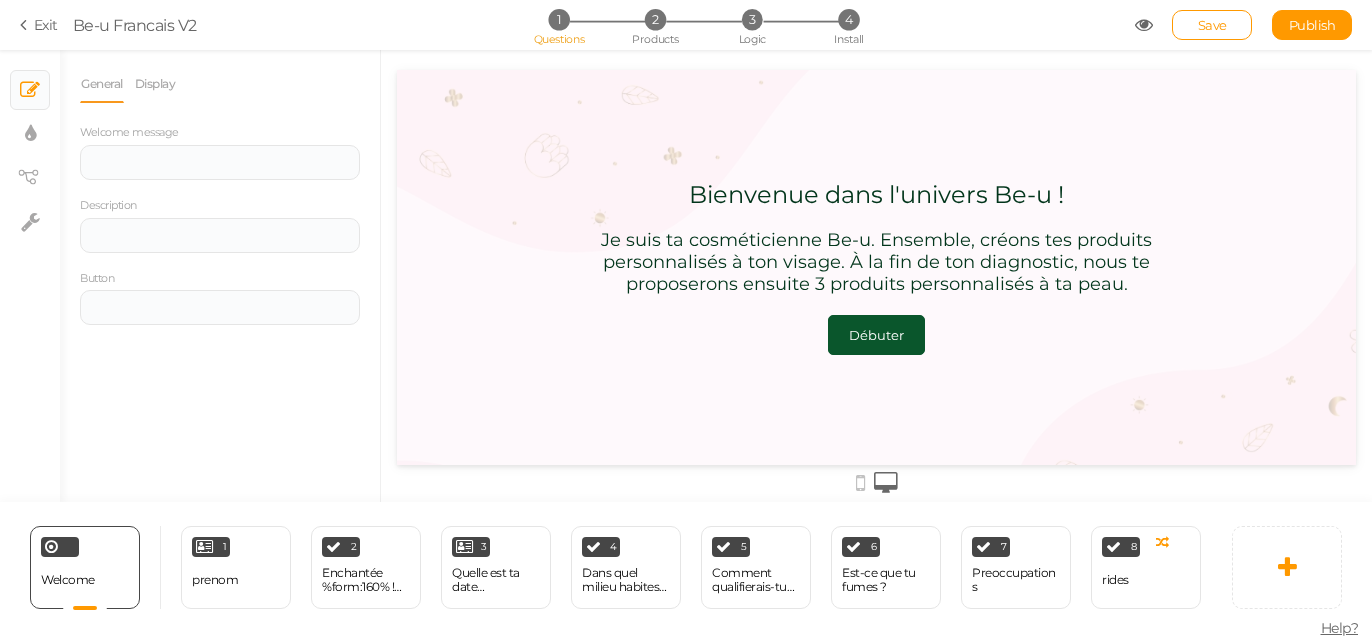 scroll, scrollTop: 0, scrollLeft: 0, axis: both 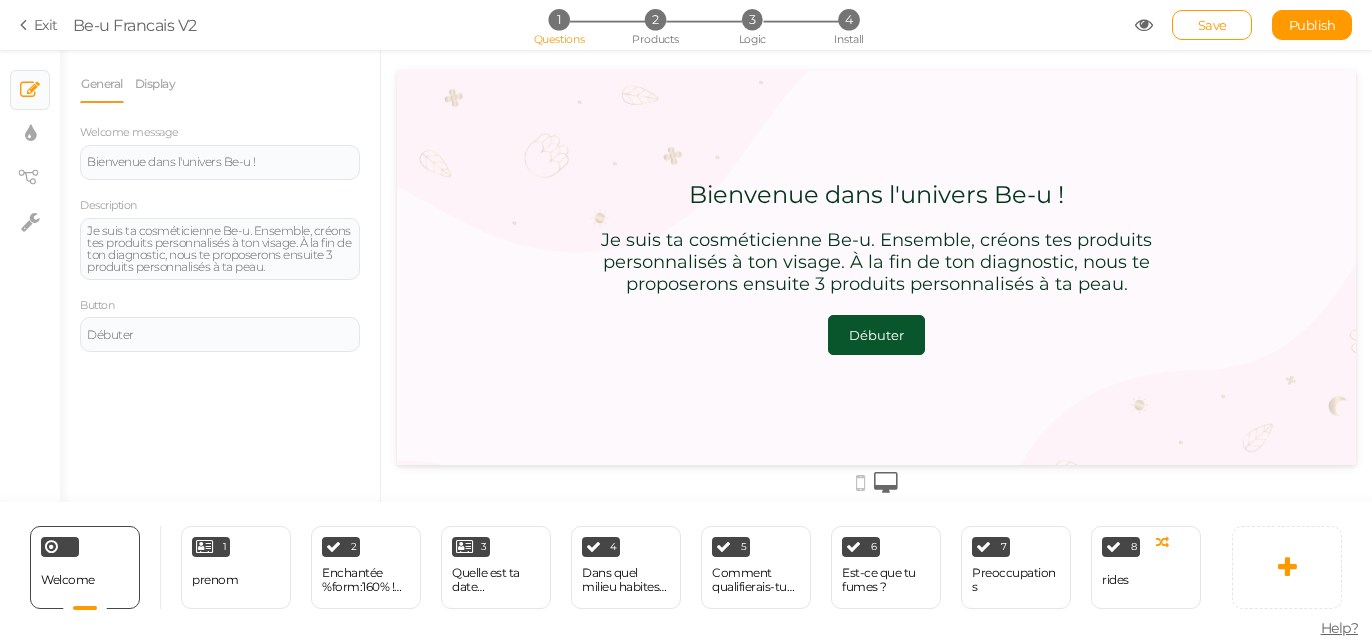 click at bounding box center (27, 25) 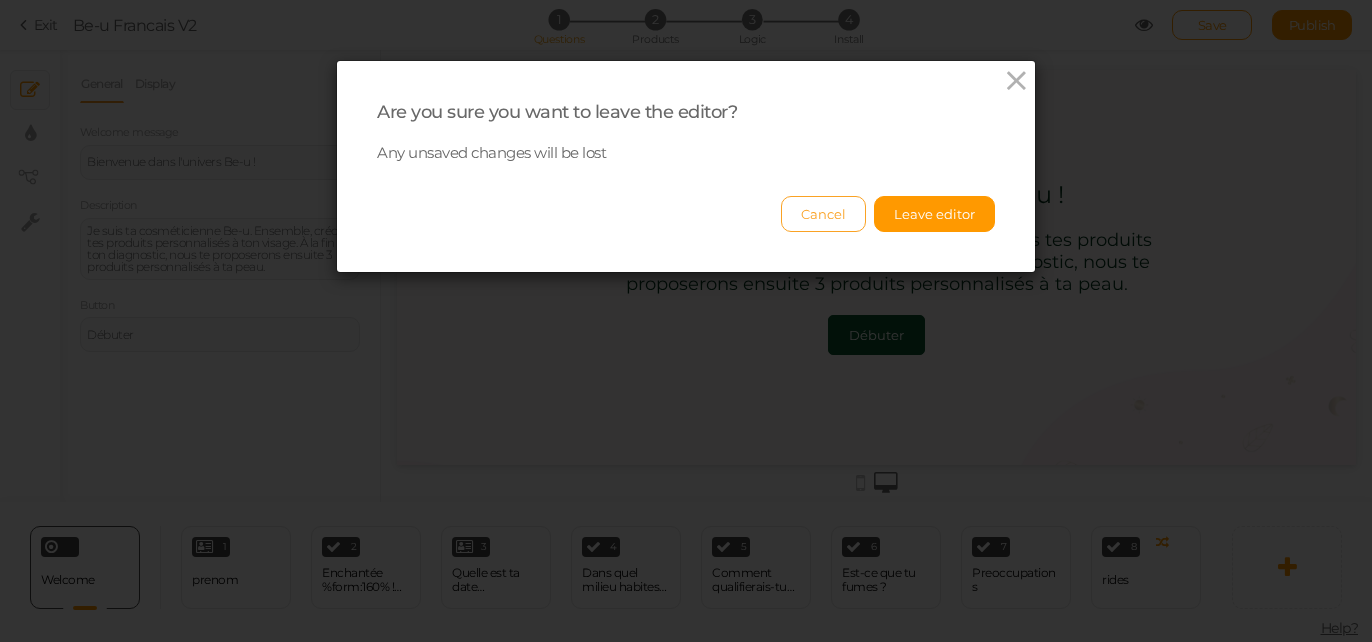 click on "Cancel" at bounding box center (823, 214) 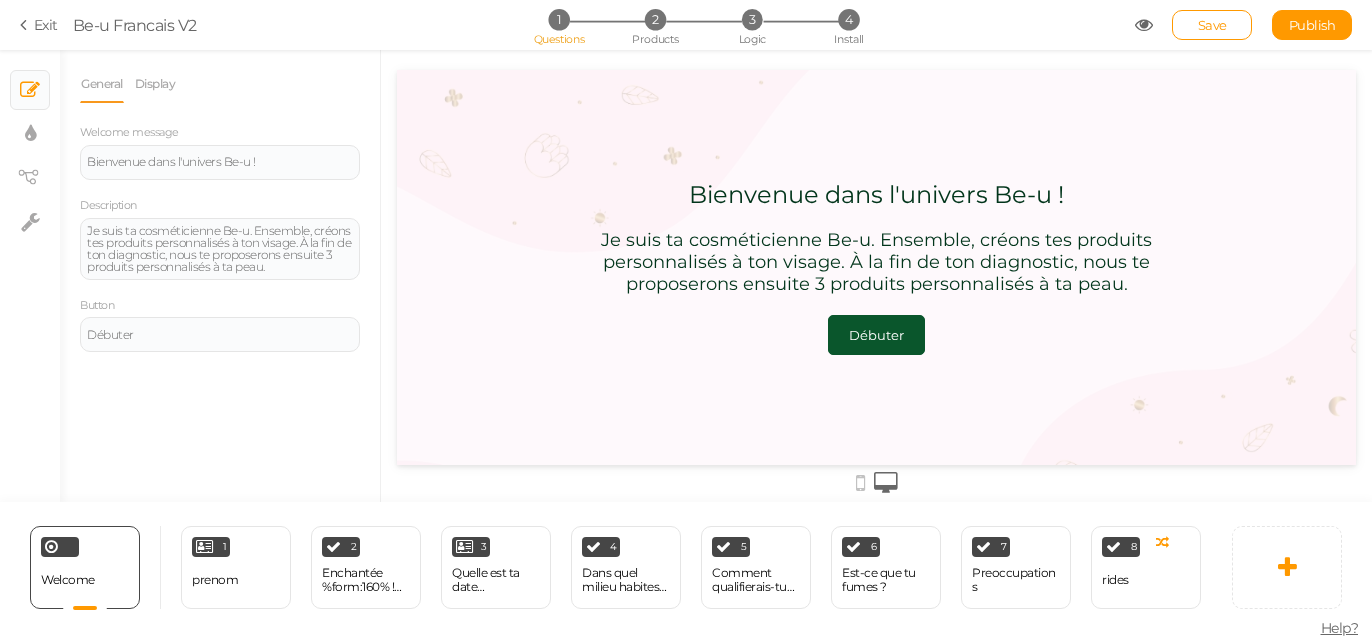 click on "× Display settings" at bounding box center [30, 134] 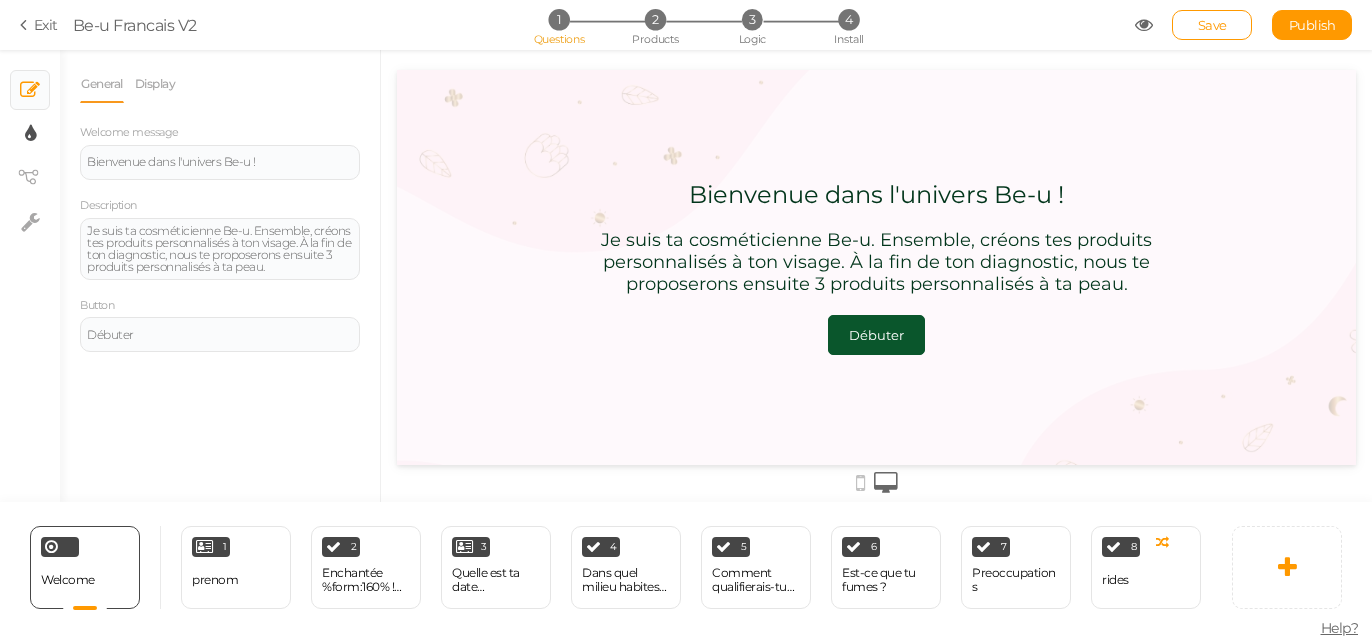 select on "2" 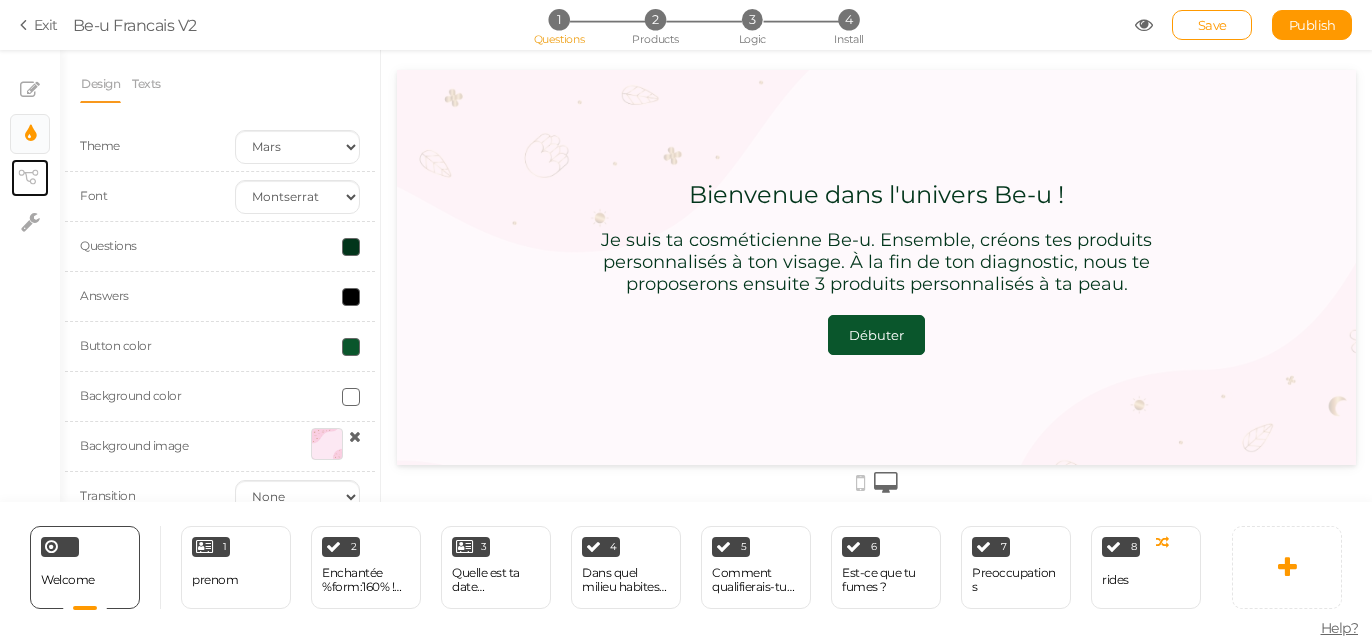 click on "× View tree" at bounding box center (30, 178) 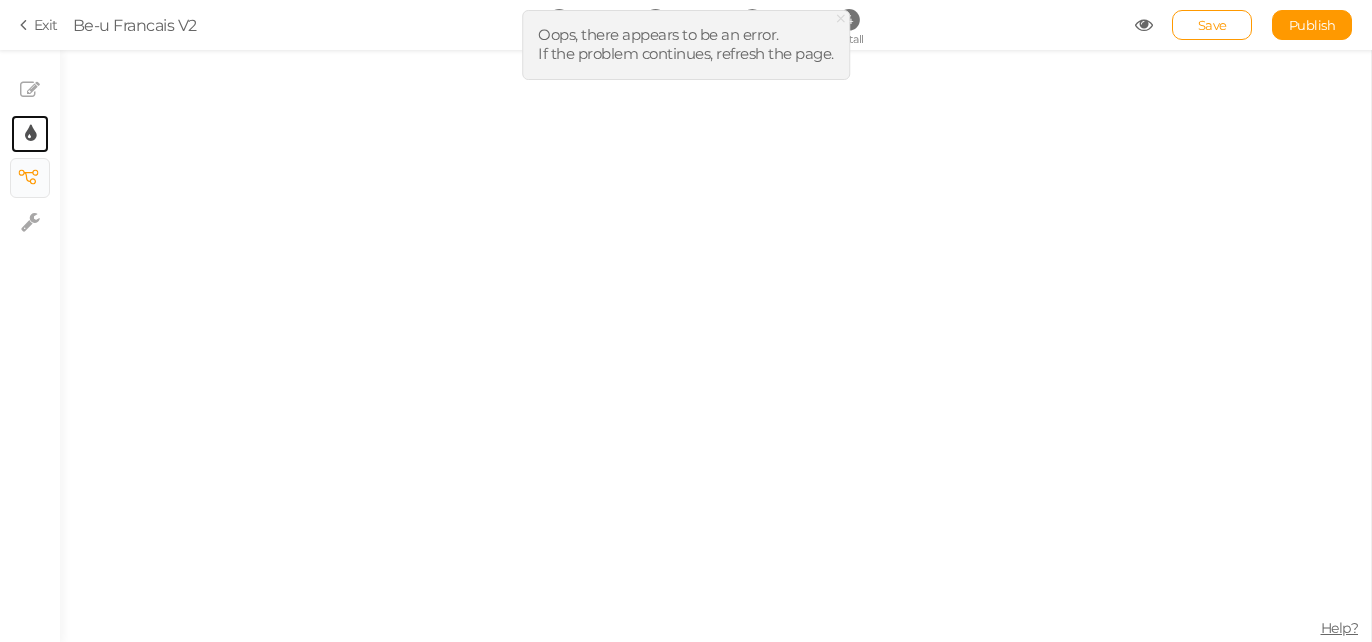 click on "× Display settings" at bounding box center [30, 134] 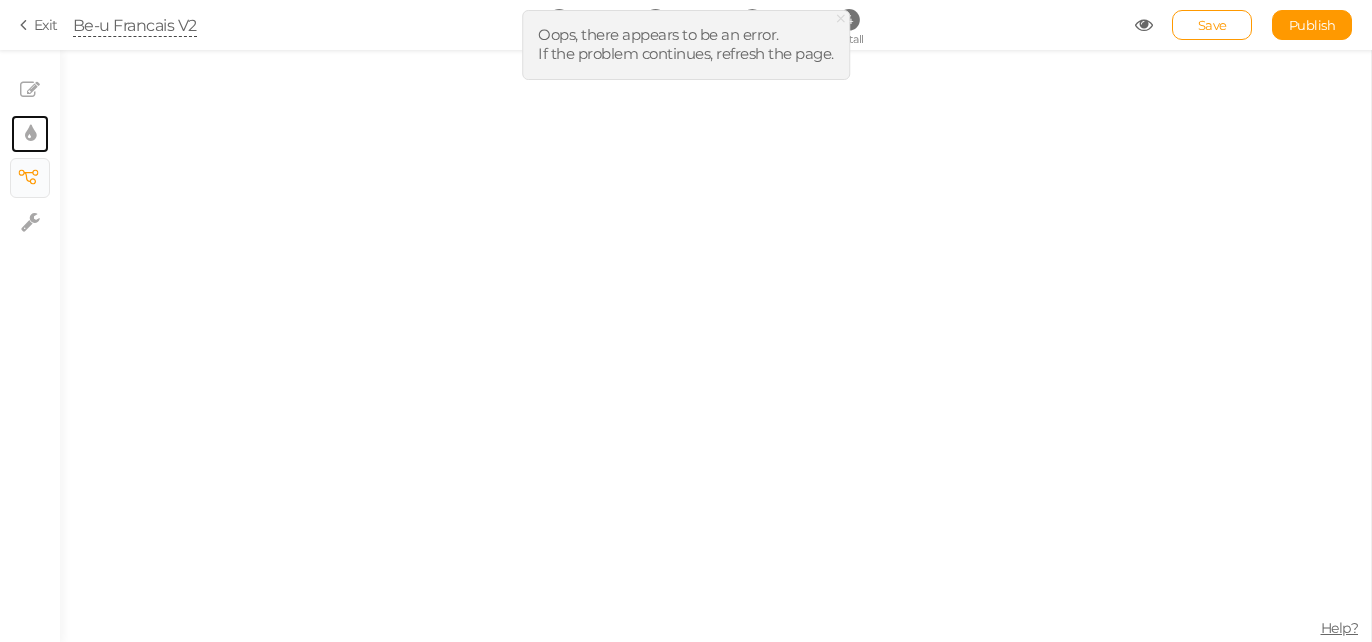 select on "2" 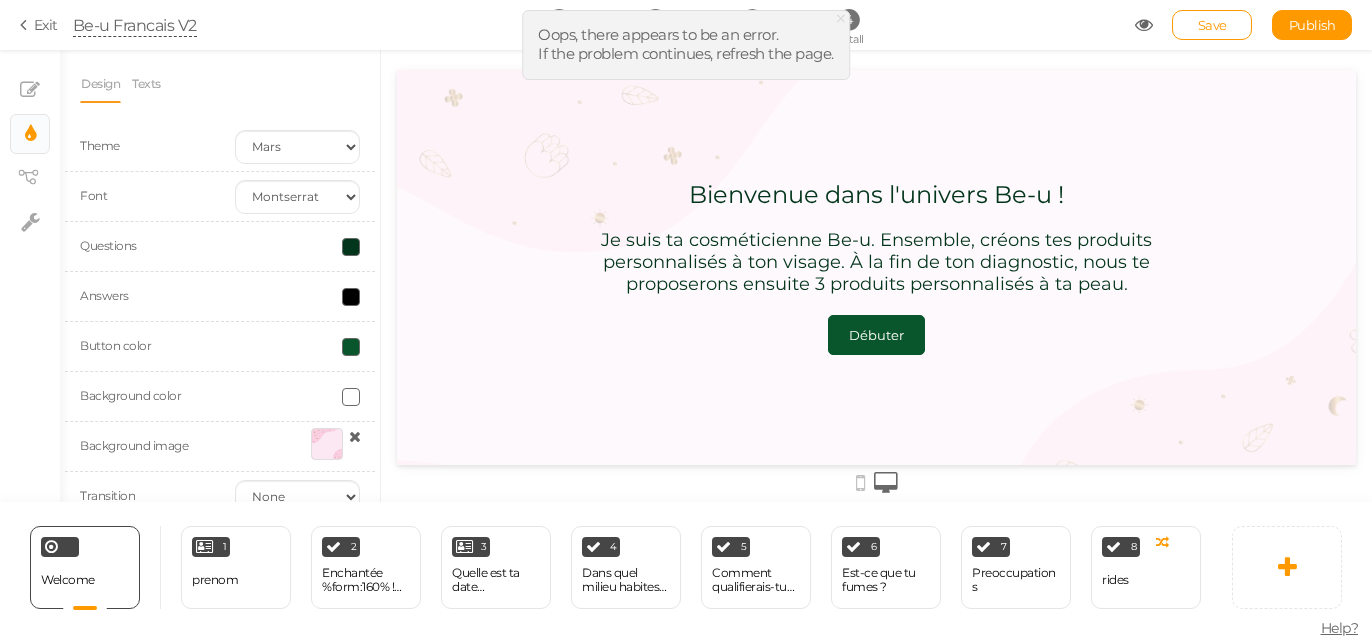 scroll, scrollTop: 0, scrollLeft: 0, axis: both 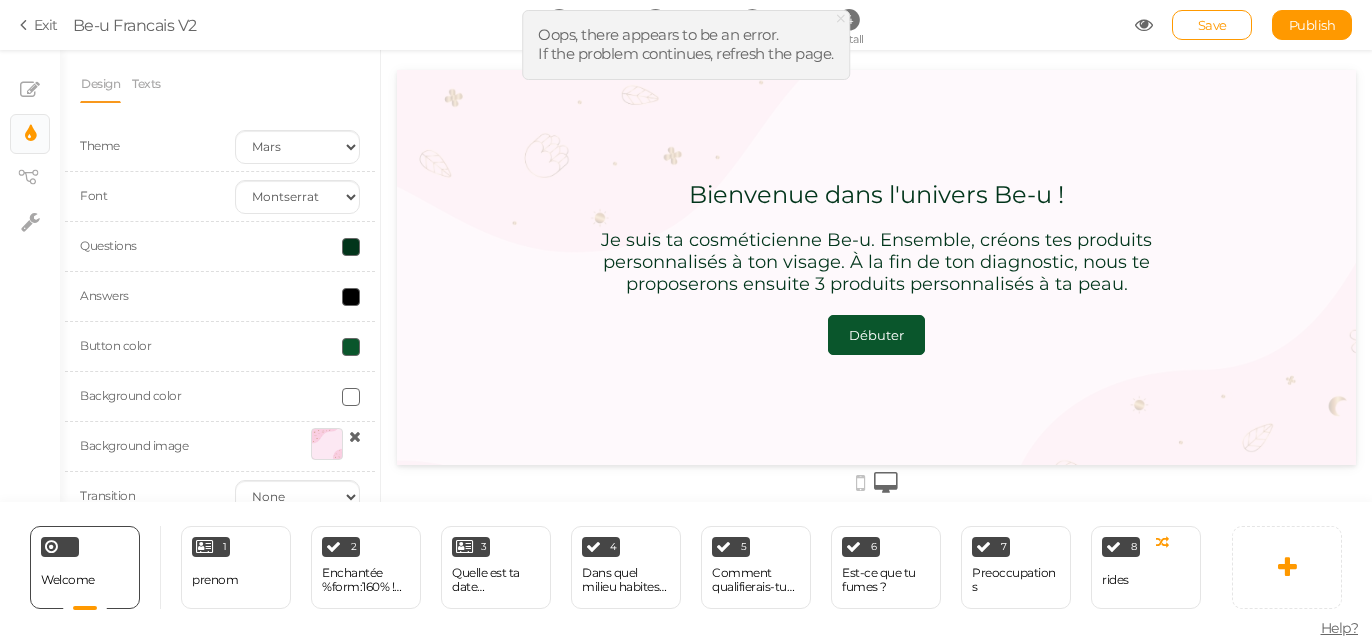 click on "Bienvenue dans l'univers Be-u ! Je suis ta cosméticienne Be-u. Ensemble, créons tes produits personnalisés à ton visage. À la fin de ton diagnostic, nous te proposerons ensuite 3 produits personnalisés à ta peau. Débuter" at bounding box center [877, 267] 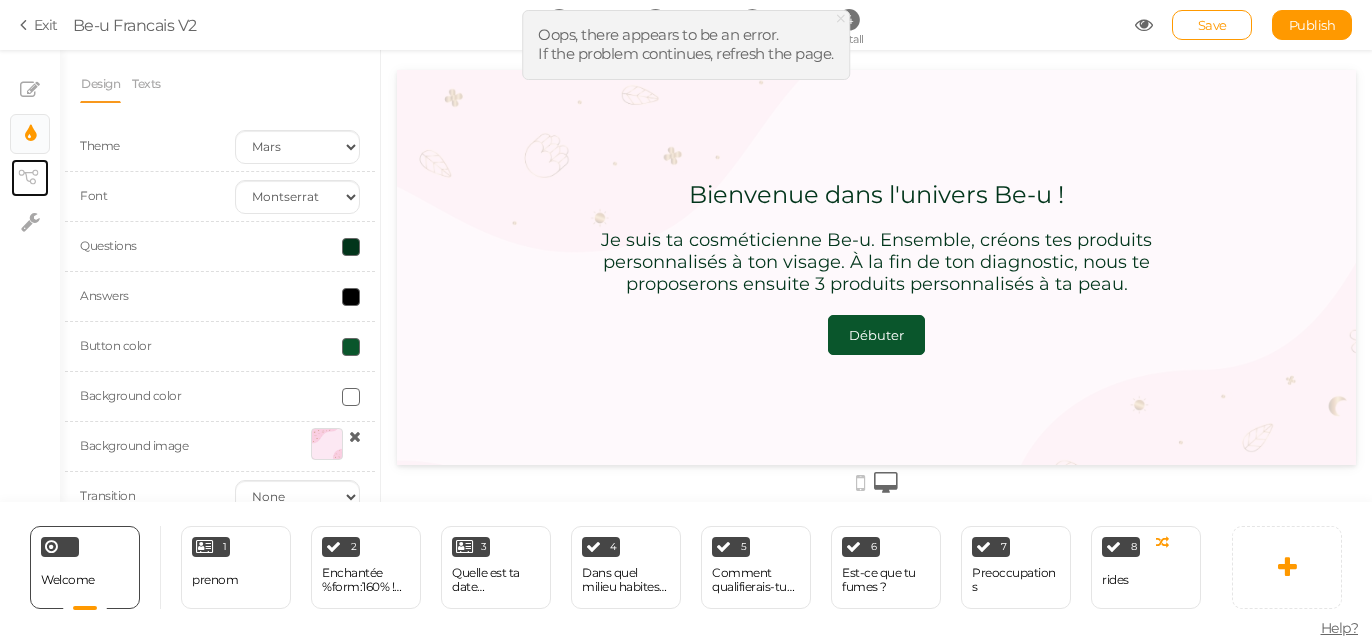 click on "× View tree" at bounding box center (30, 178) 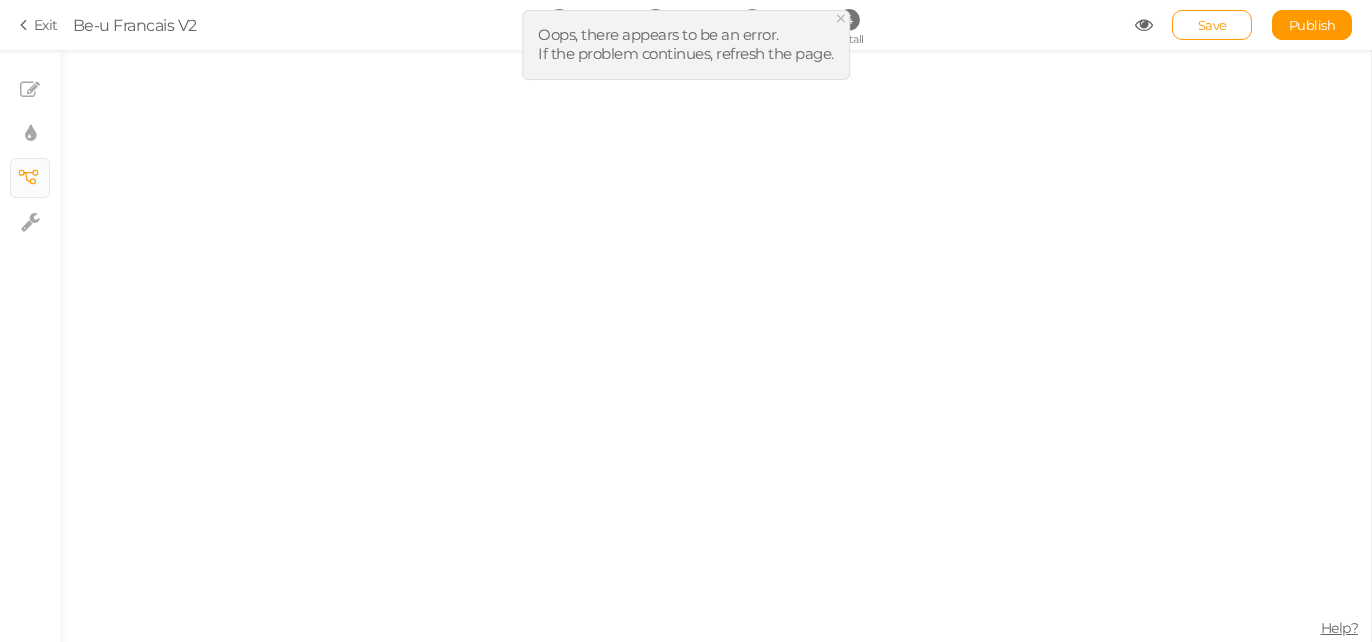 click on "×" at bounding box center (841, 18) 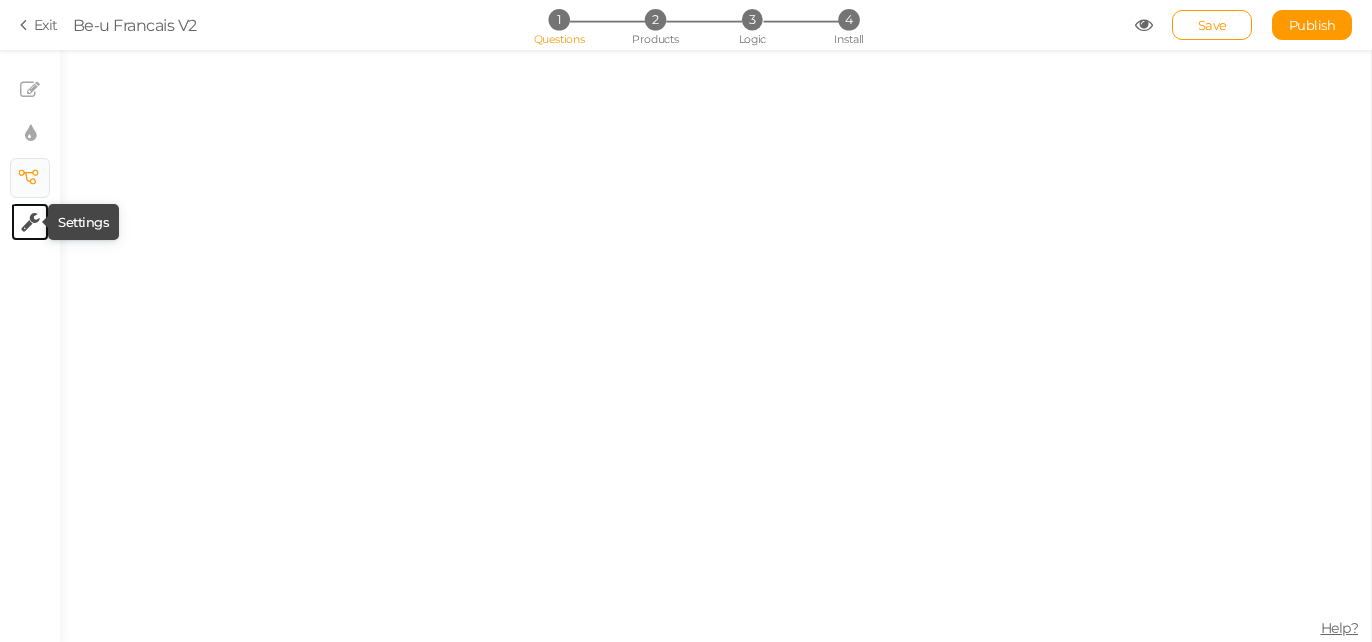 click at bounding box center [30, 222] 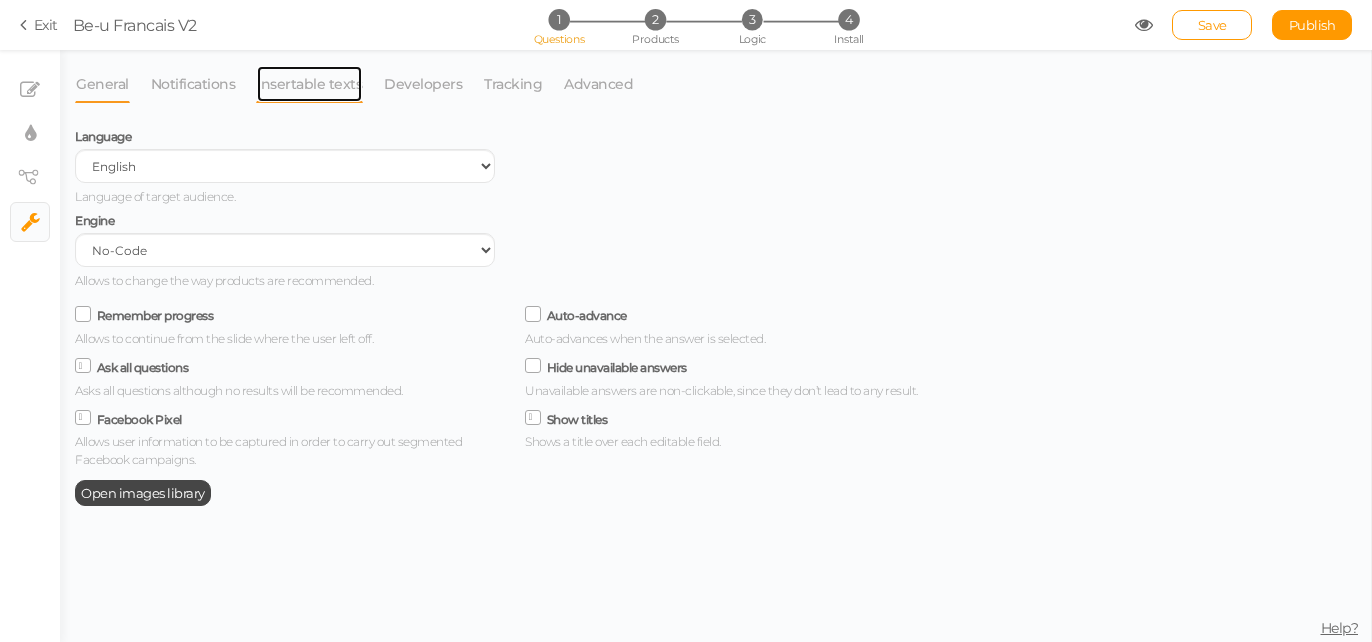 click on "Insertable texts" at bounding box center [309, 84] 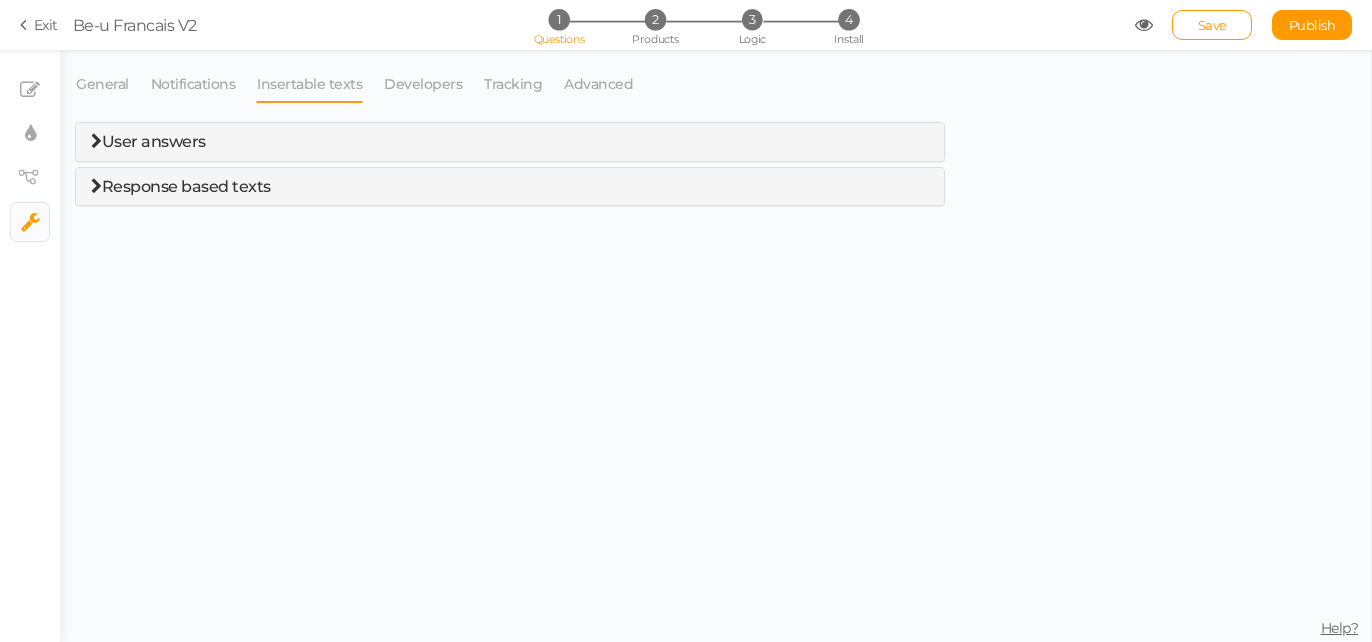 click on "User answers" at bounding box center [510, 142] 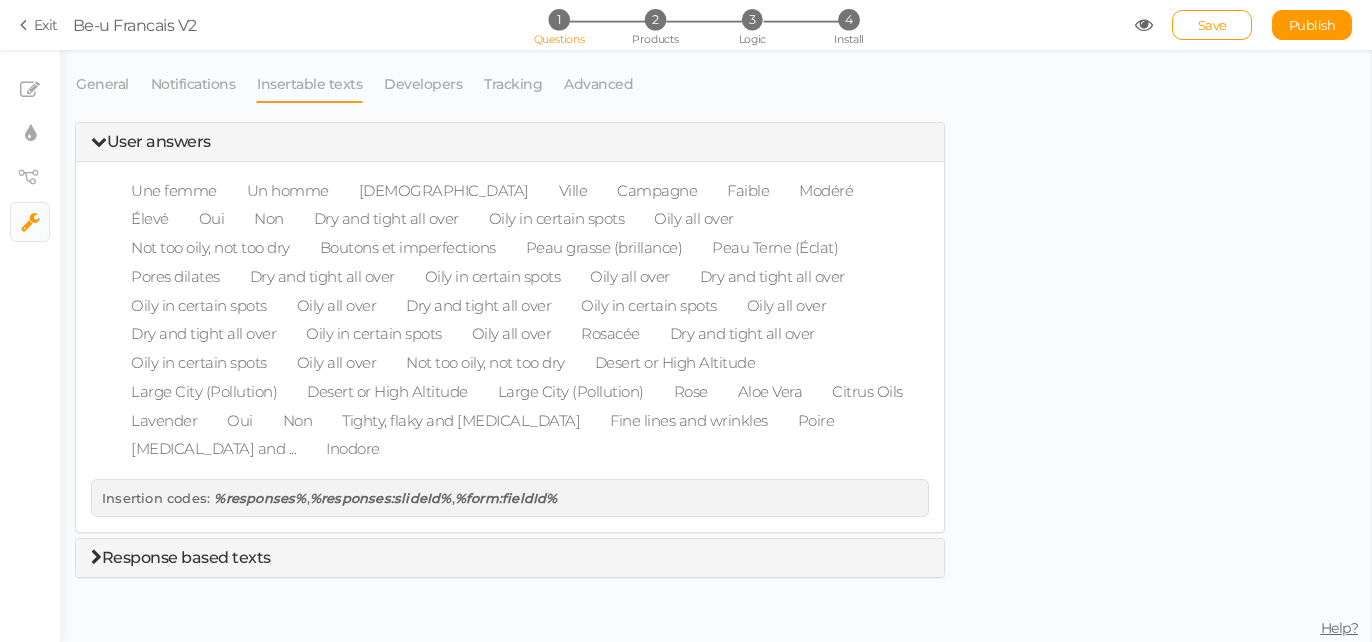 click at bounding box center [99, 141] 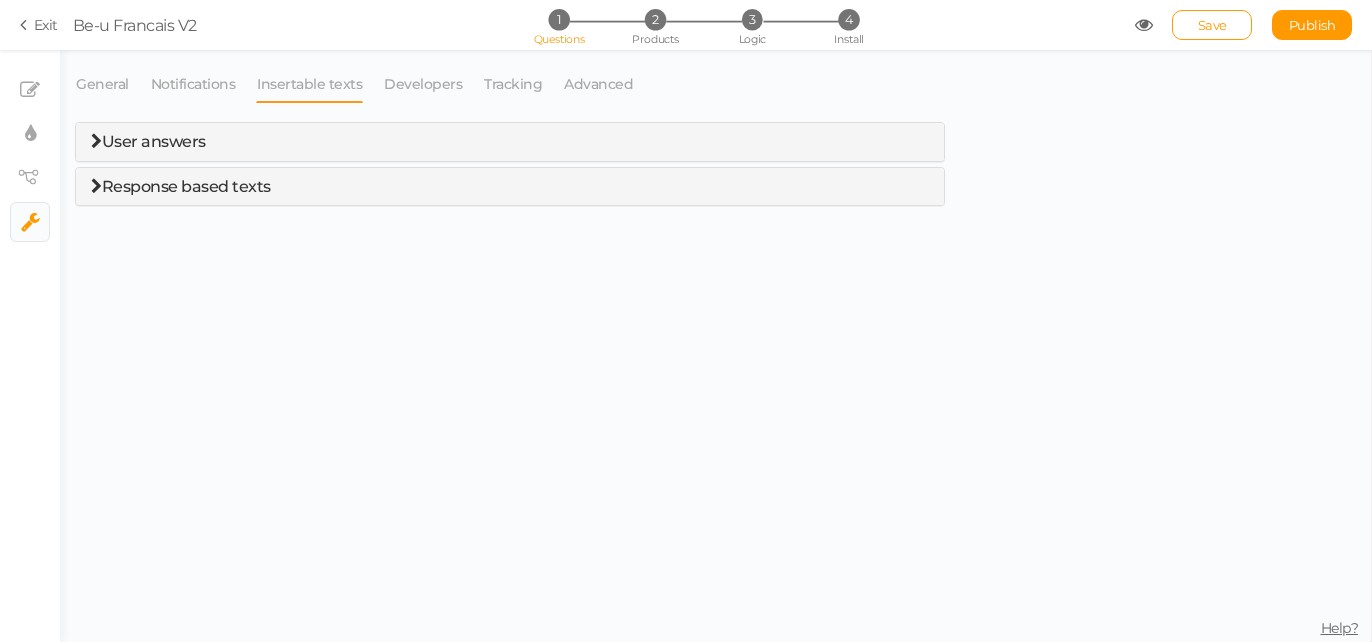 click at bounding box center (96, 186) 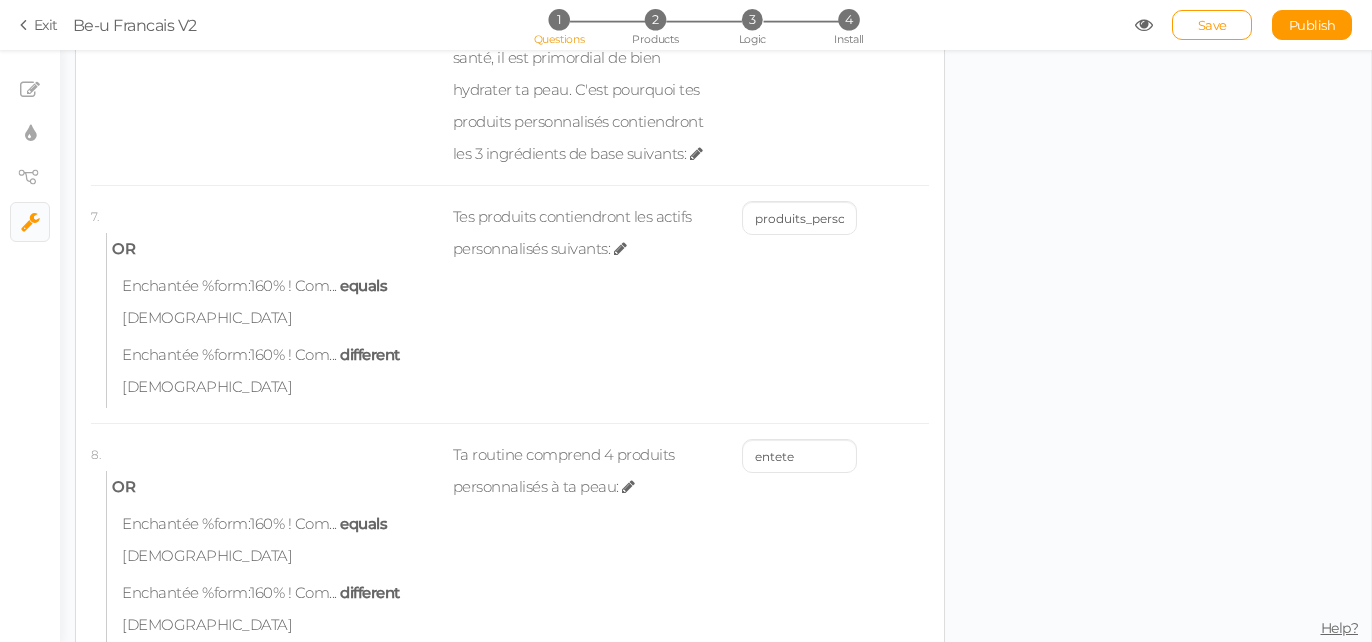 scroll, scrollTop: 742, scrollLeft: 0, axis: vertical 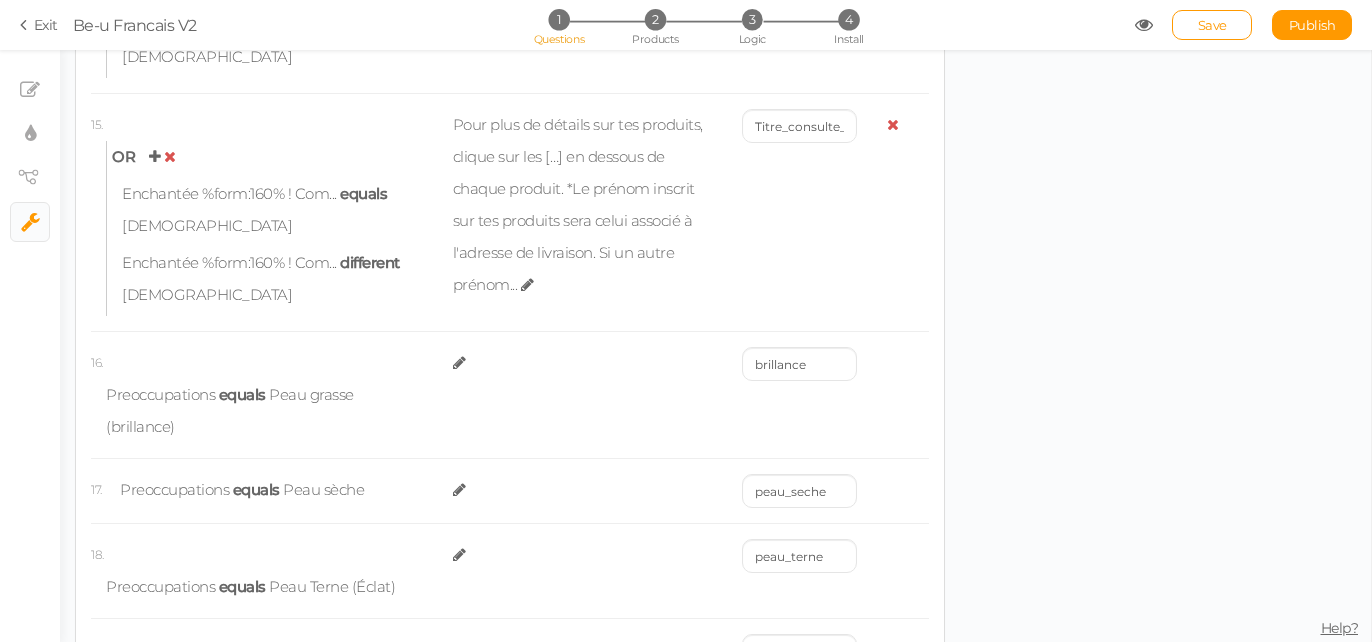 click at bounding box center (527, 284) 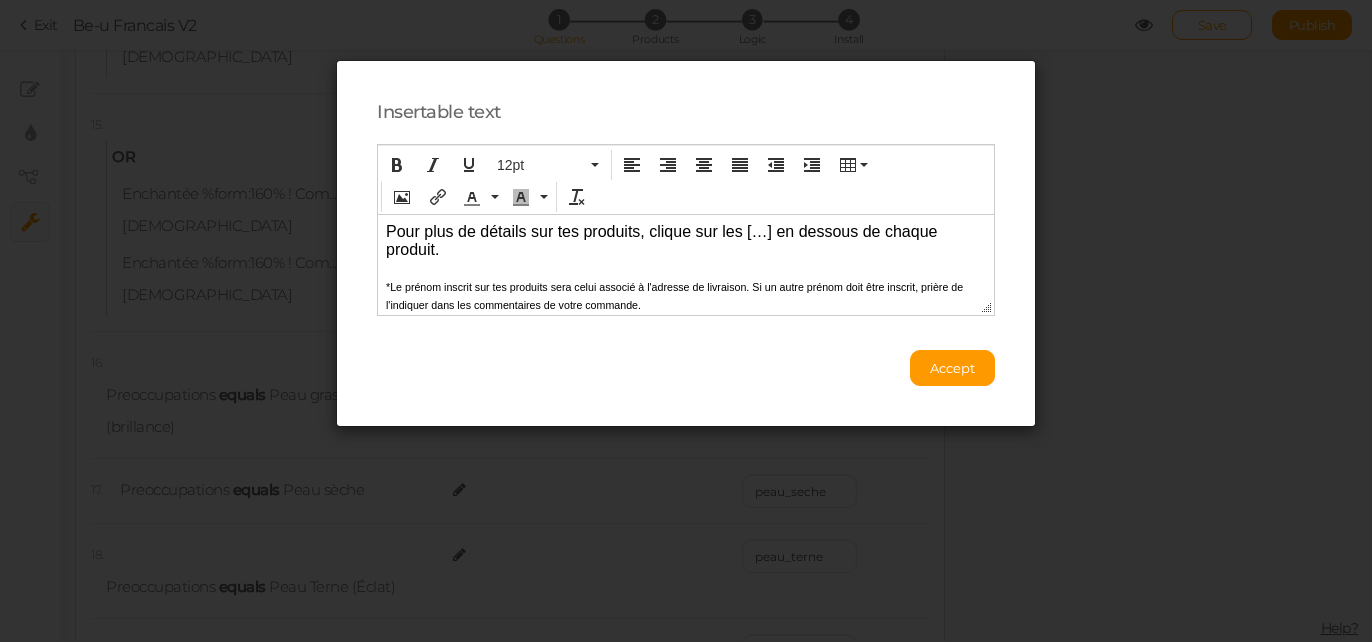 scroll, scrollTop: 73, scrollLeft: 0, axis: vertical 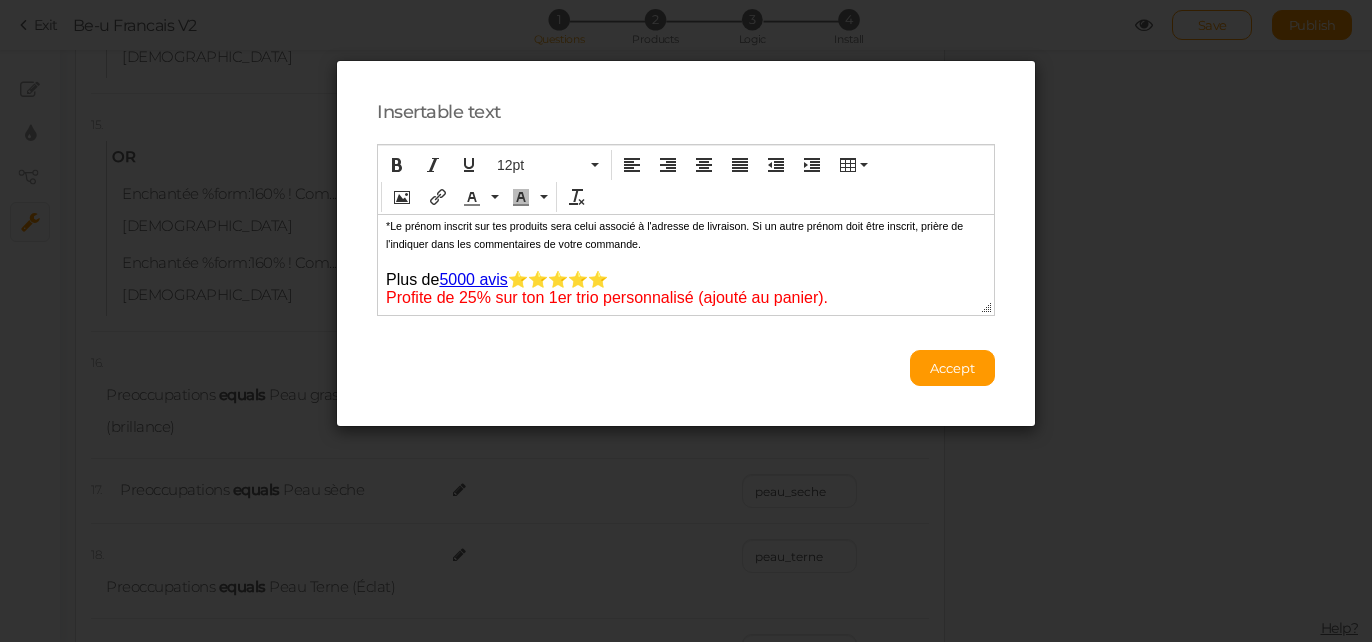 click on "Profite de 25% sur ton 1er trio personnalisé (ajouté au panier)." at bounding box center (686, 297) 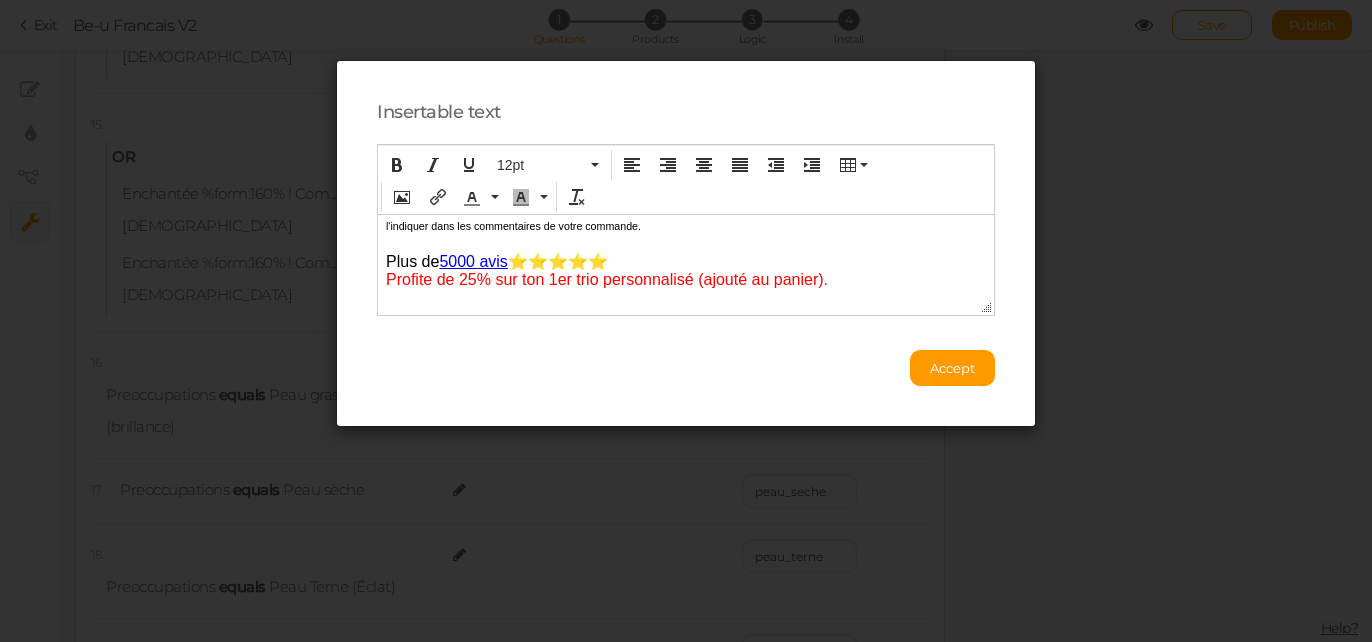 type 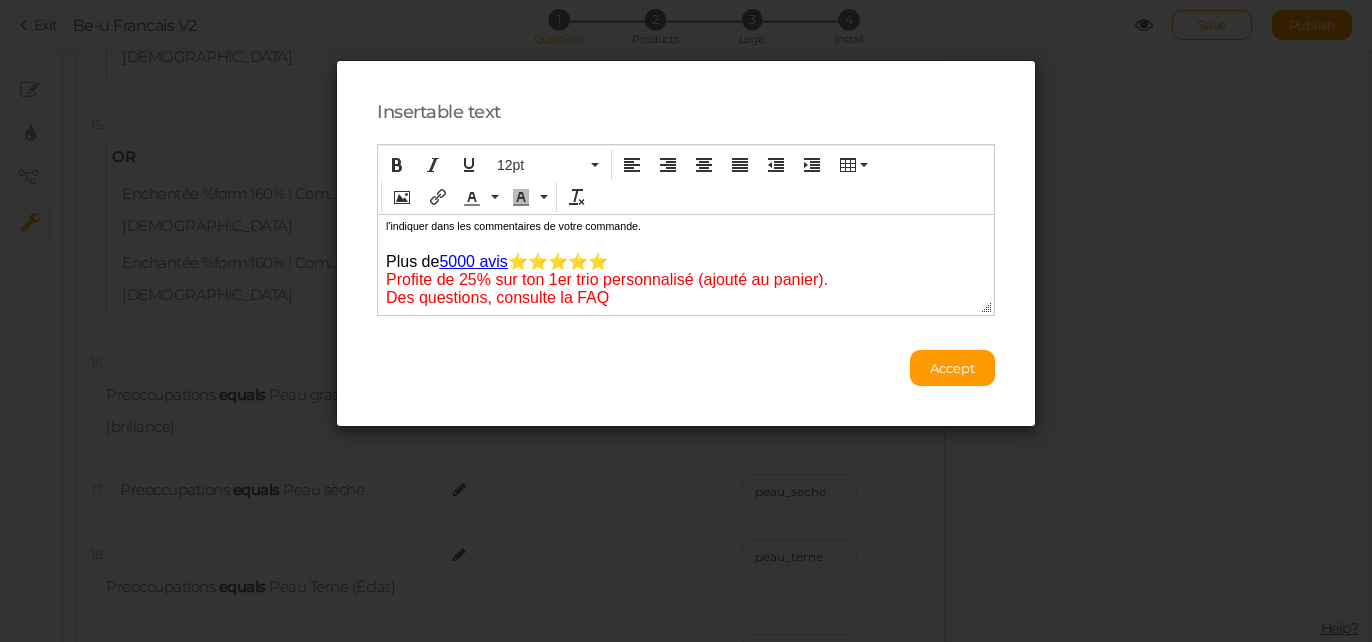 click on "Profite de 25% sur ton 1er trio personnalisé (ajouté au panier). Des questions, consulte la FAQ" at bounding box center (607, 287) 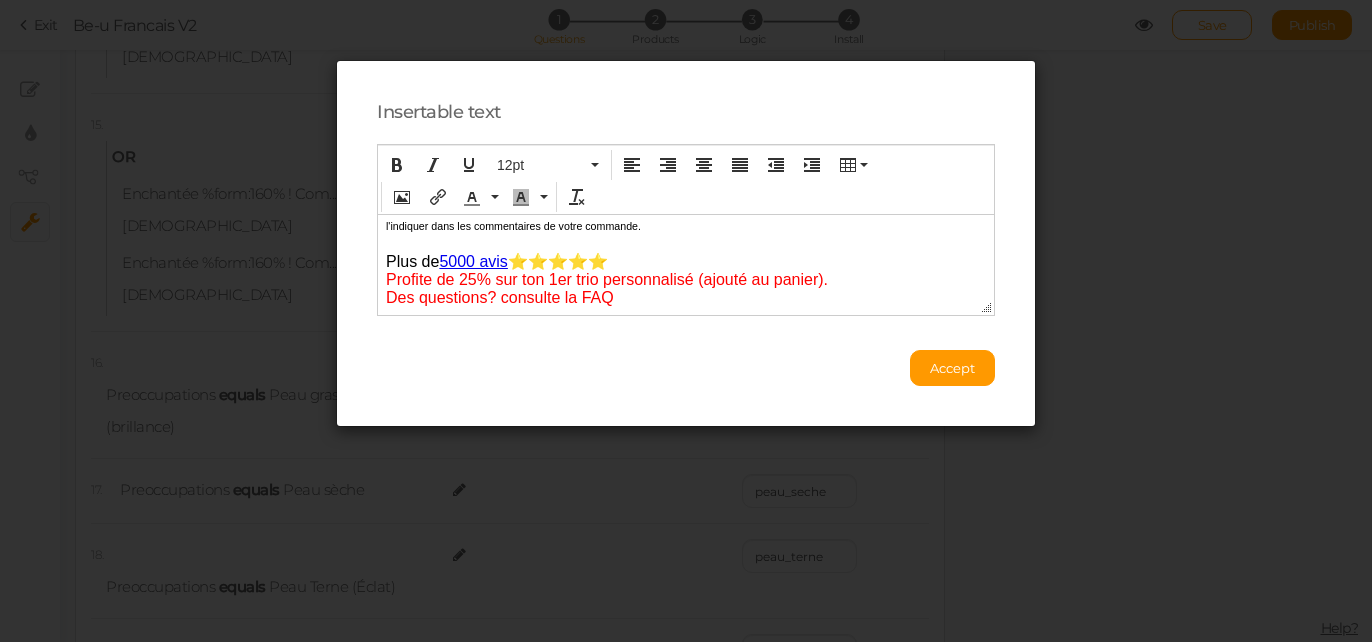 click on "Profite de 25% sur ton 1er trio personnalisé (ajouté au panier). Des questions? consulte la FAQ" at bounding box center (607, 287) 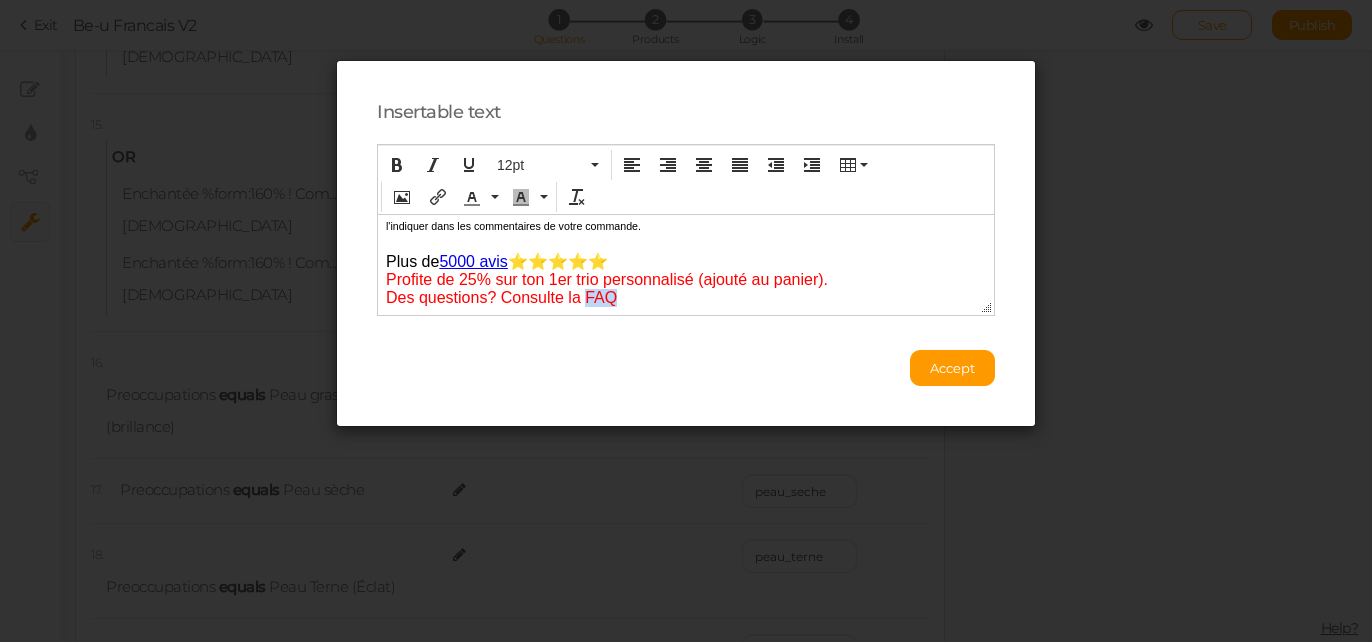 drag, startPoint x: 608, startPoint y: 297, endPoint x: 673, endPoint y: 296, distance: 65.00769 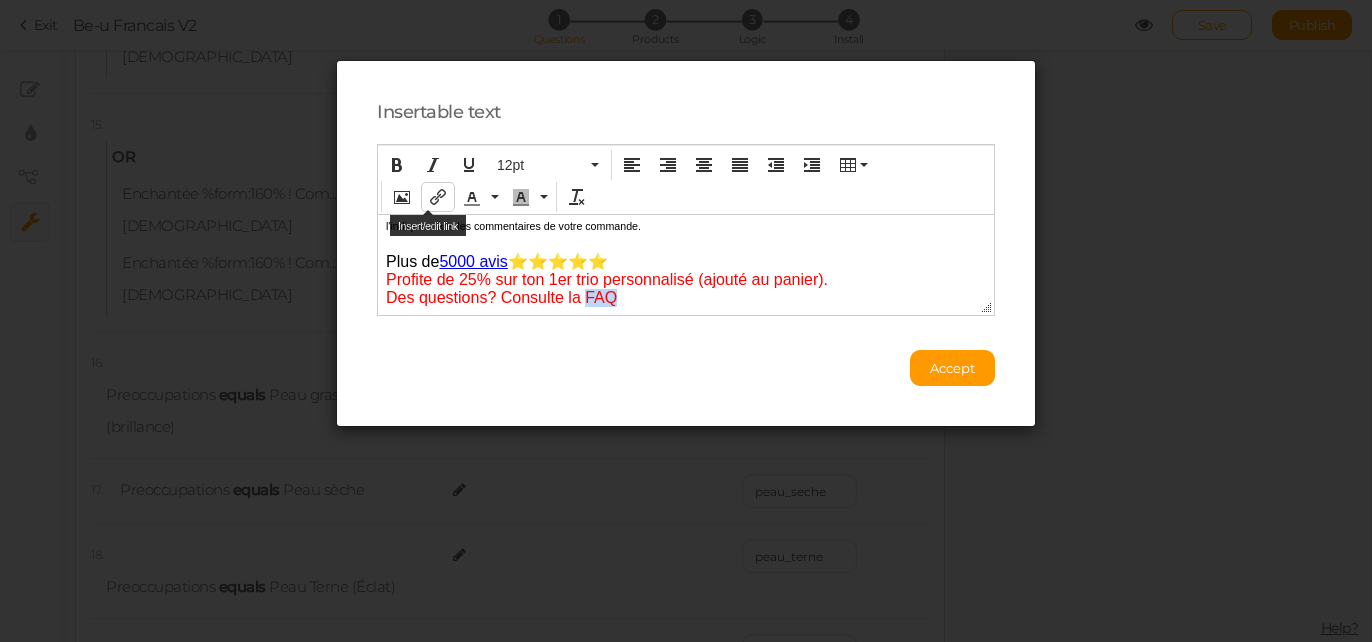 click at bounding box center (438, 197) 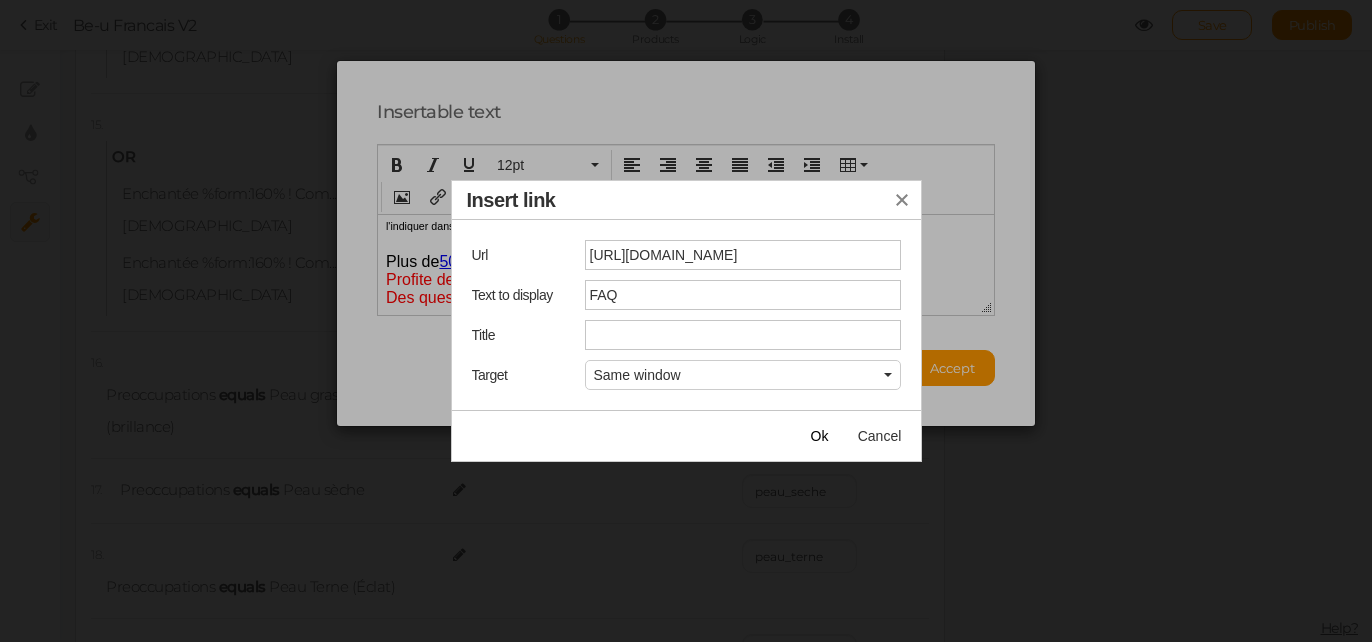 click on "Same window" at bounding box center [743, 375] 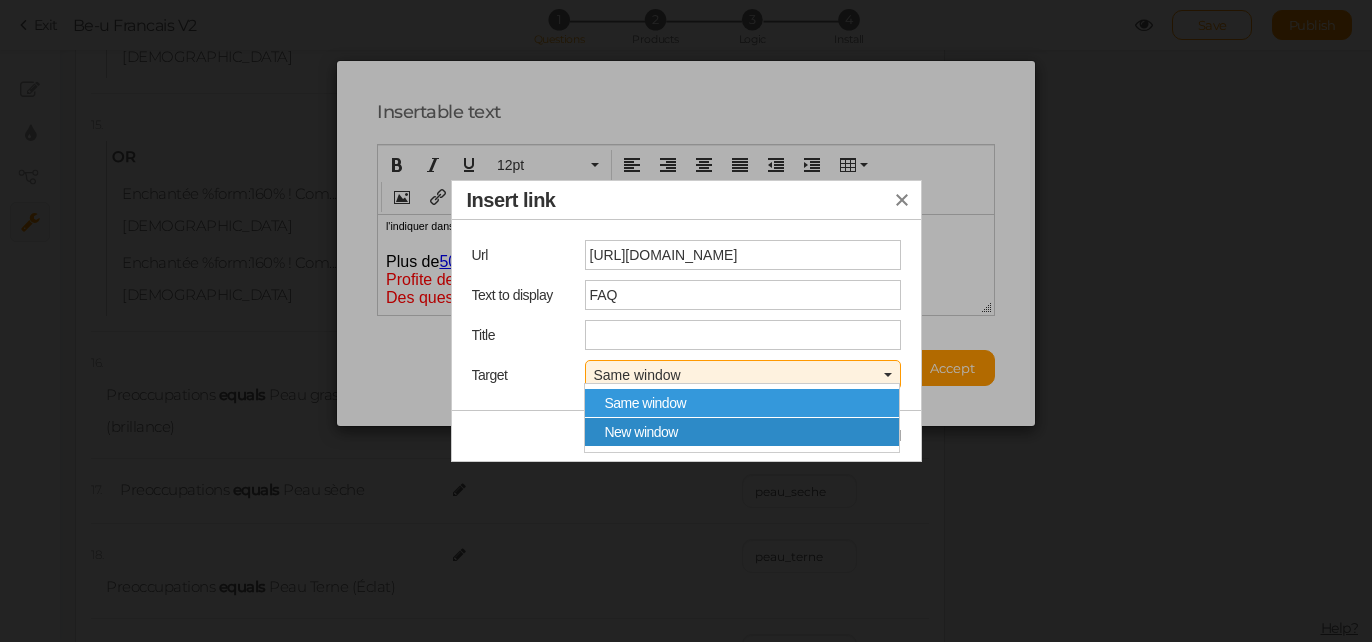 click on "New window" at bounding box center (742, 432) 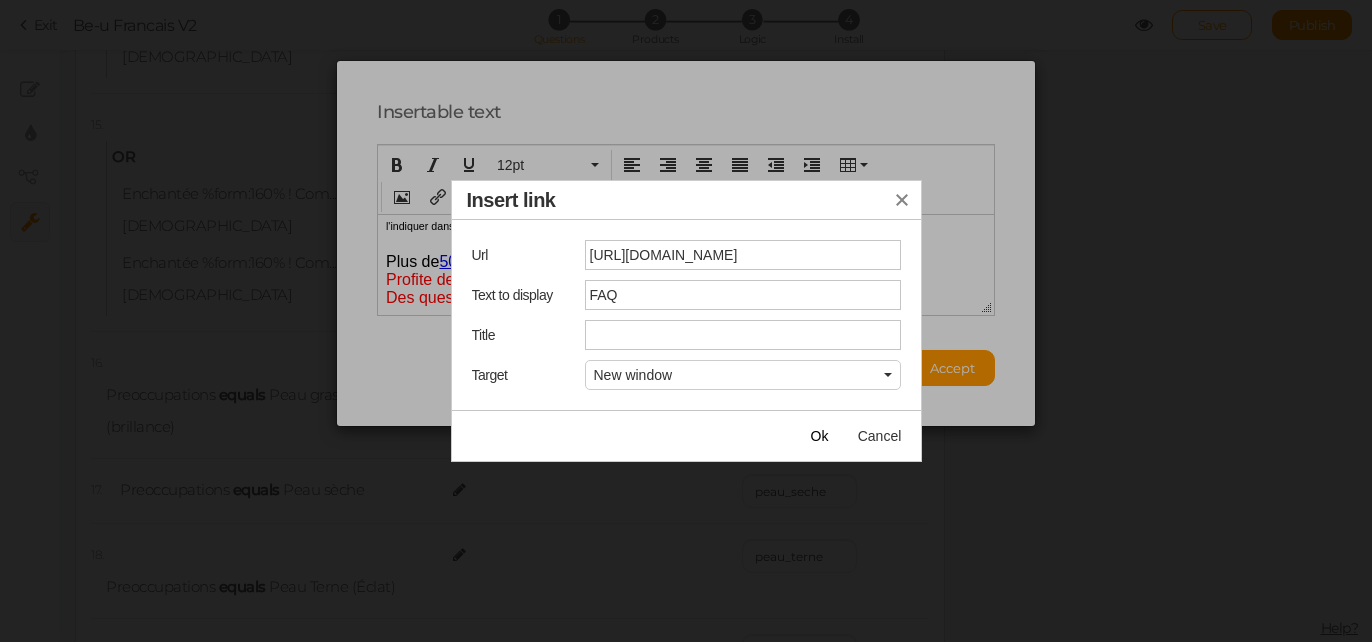 click at bounding box center (686, 321) 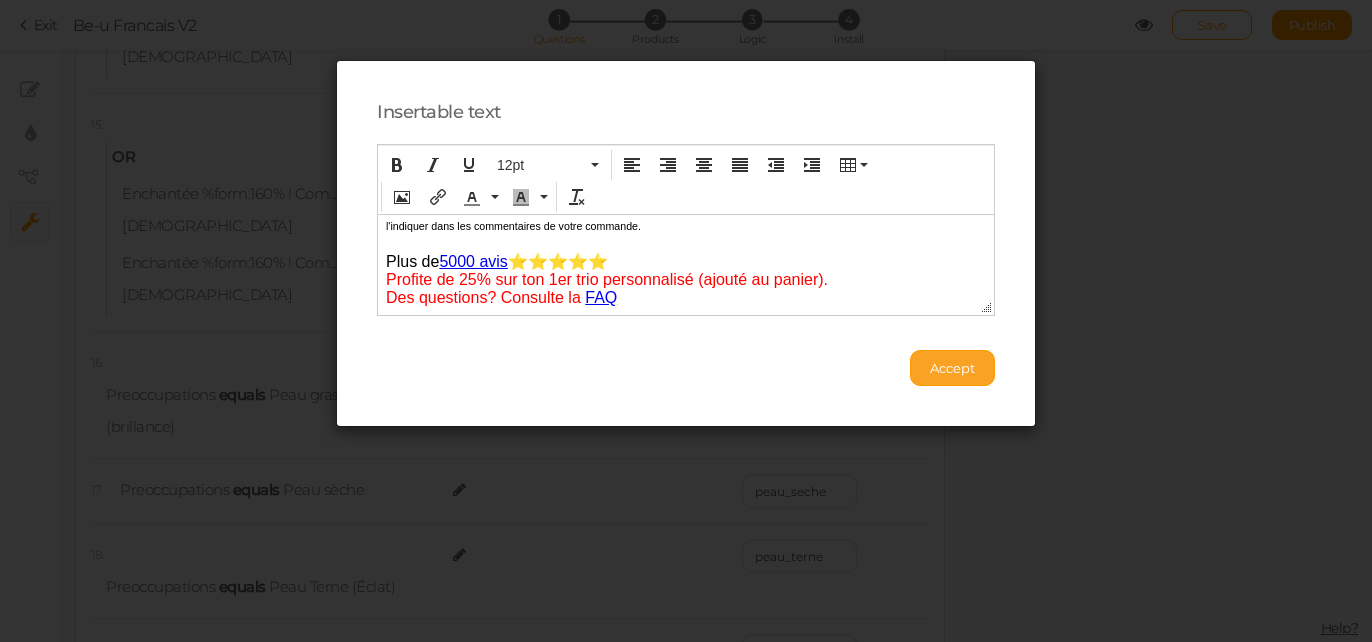 click on "Accept" at bounding box center (952, 368) 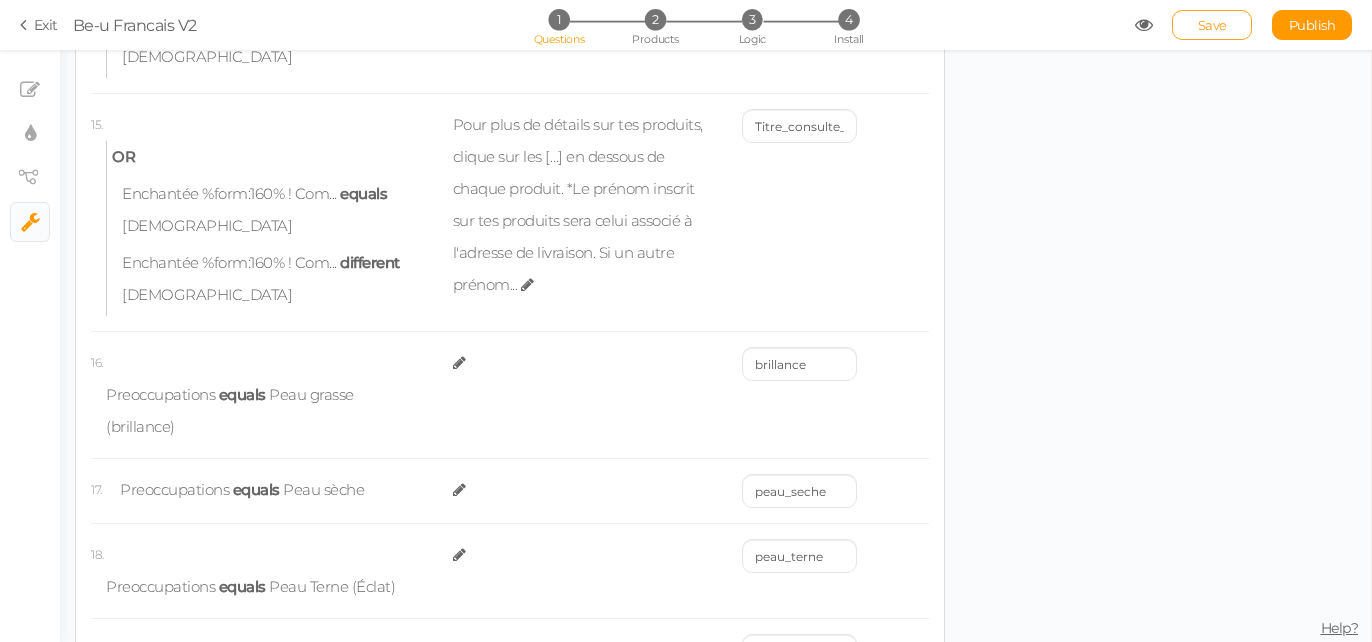 click on "Save" at bounding box center [1212, 25] 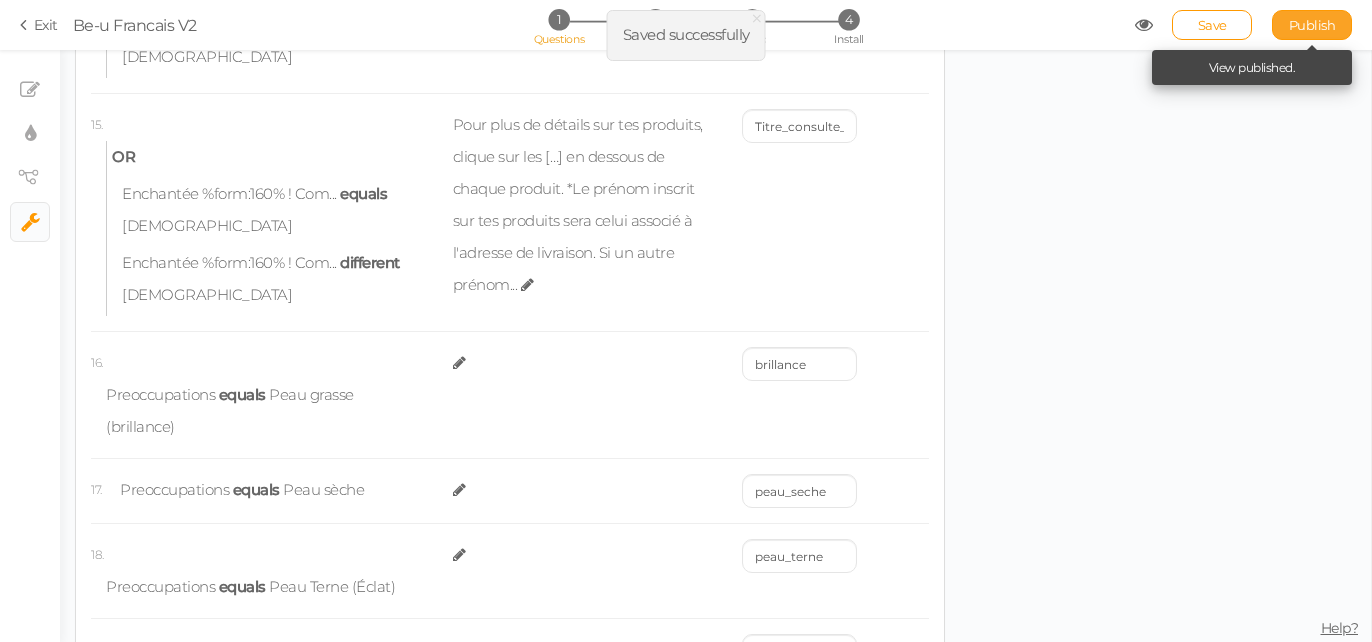 click on "Publish" at bounding box center (1312, 25) 